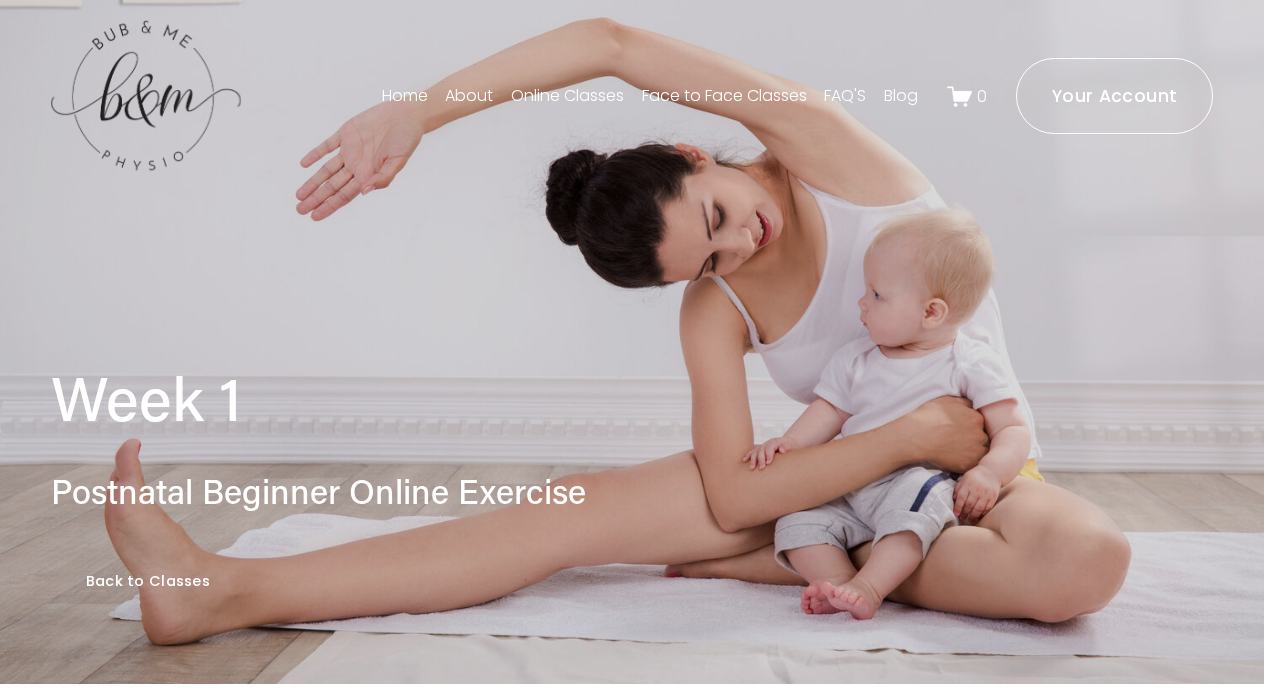 scroll, scrollTop: 1485, scrollLeft: 0, axis: vertical 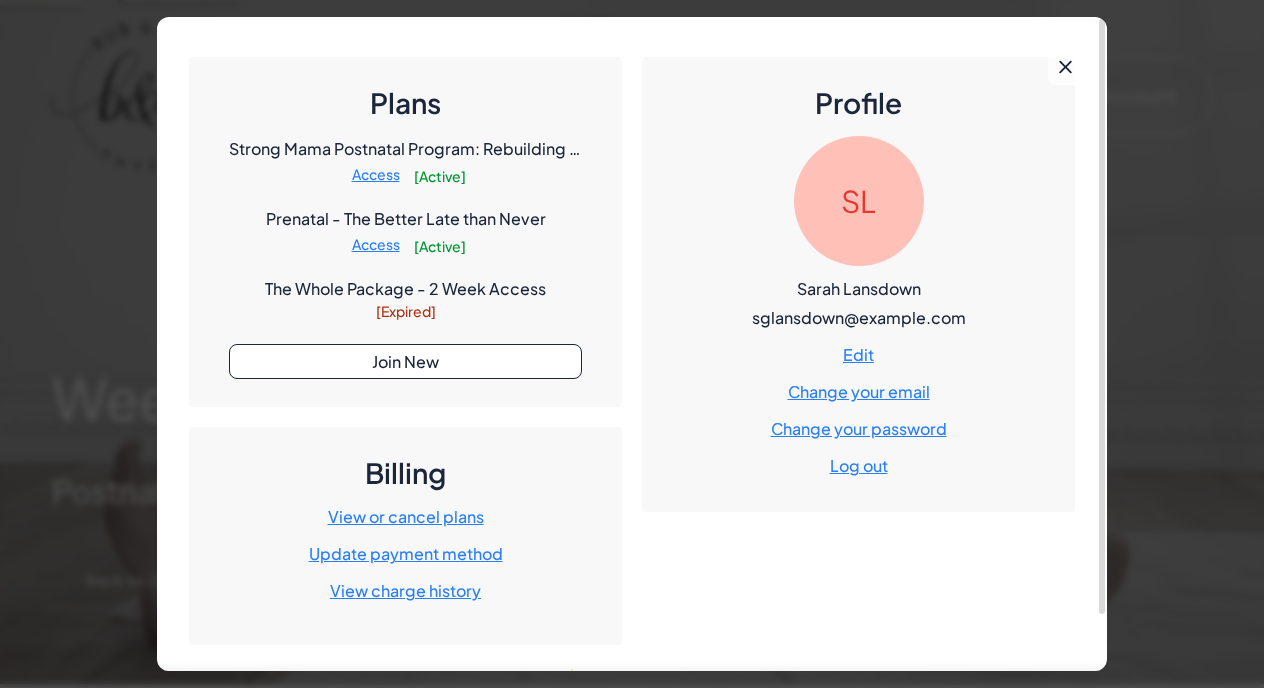 click on "Plans Strong Mama Postnatal Program: Rebuilding Better Access [ Active ] Prenatal - The Better Late than Never Access [ Active ] The Whole Package - 2 Week Access [ Expired ] Join New Billing View or cancel plans Update payment method View charge history Profile SL Sarah Lansdown sglansdown@gmail.com Edit Change your email Change your password Log out" at bounding box center [632, 344] 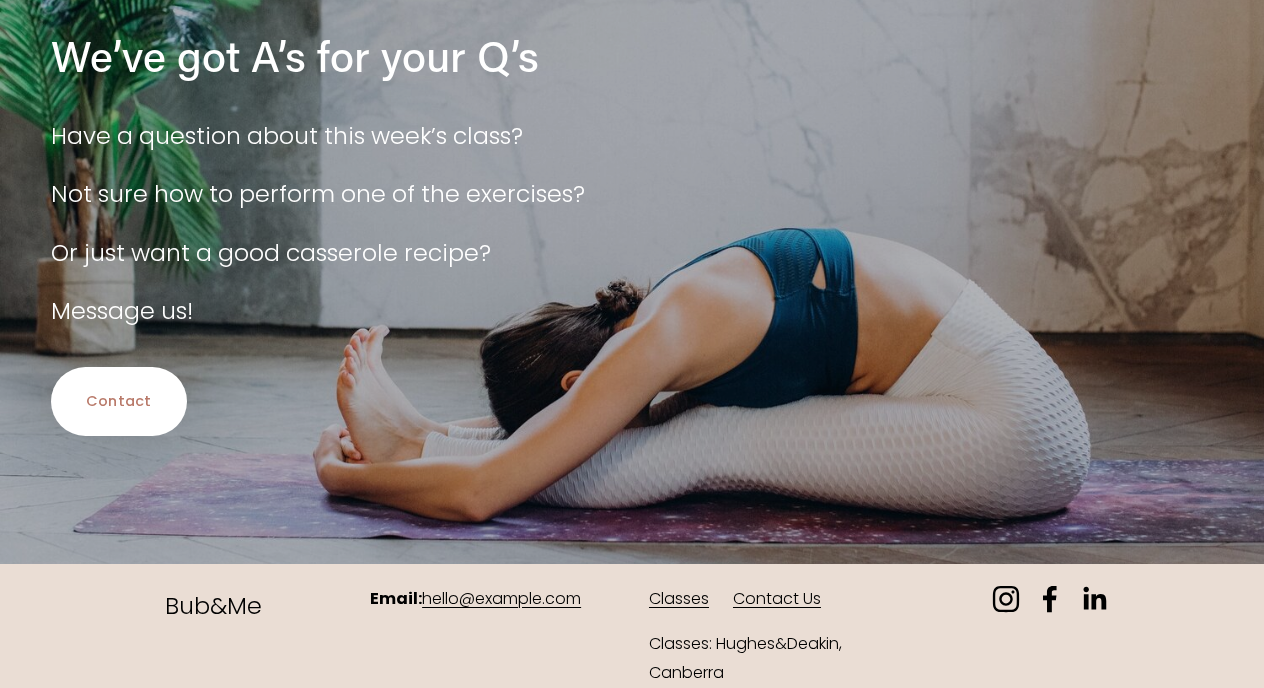 scroll, scrollTop: 3042, scrollLeft: 0, axis: vertical 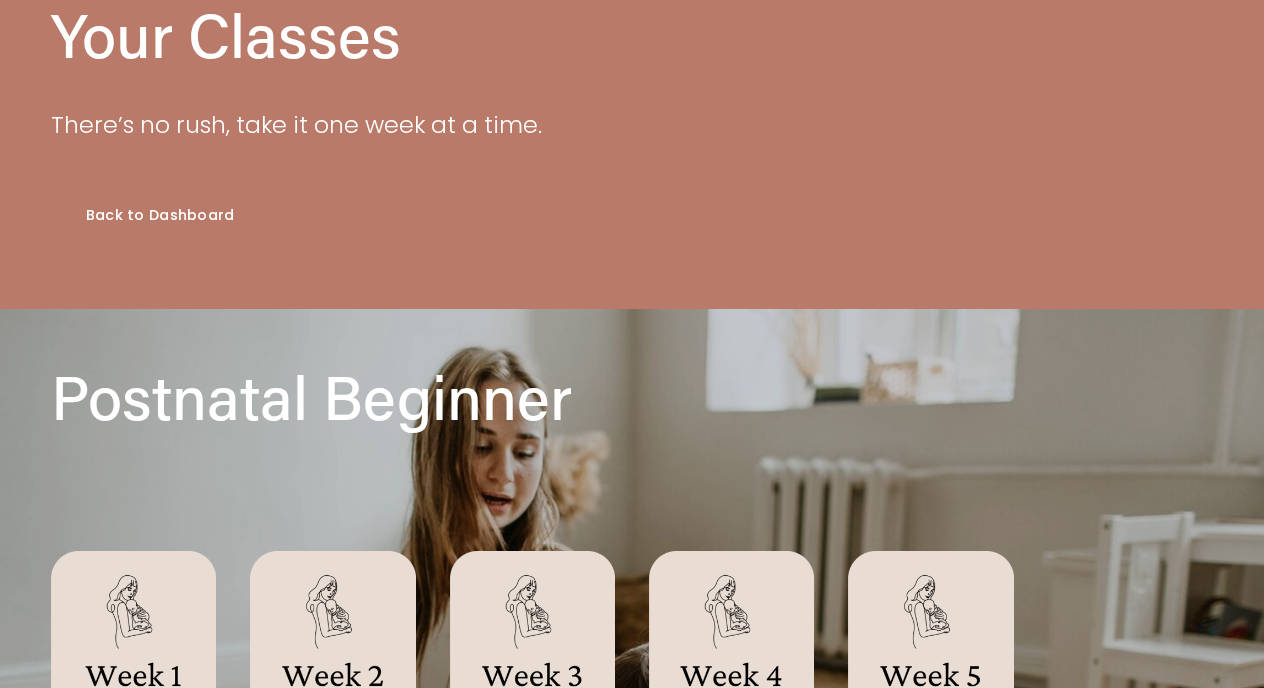 click on "Back to Dashboard" at bounding box center (160, 215) 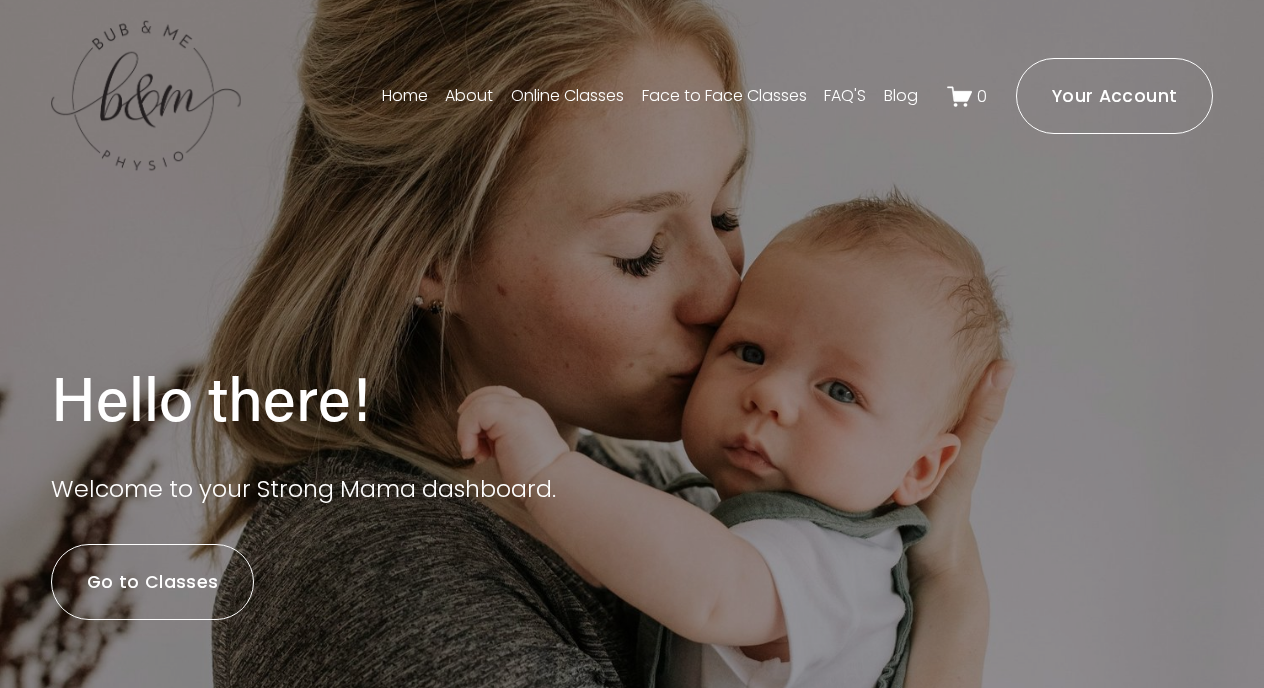 scroll, scrollTop: 0, scrollLeft: 0, axis: both 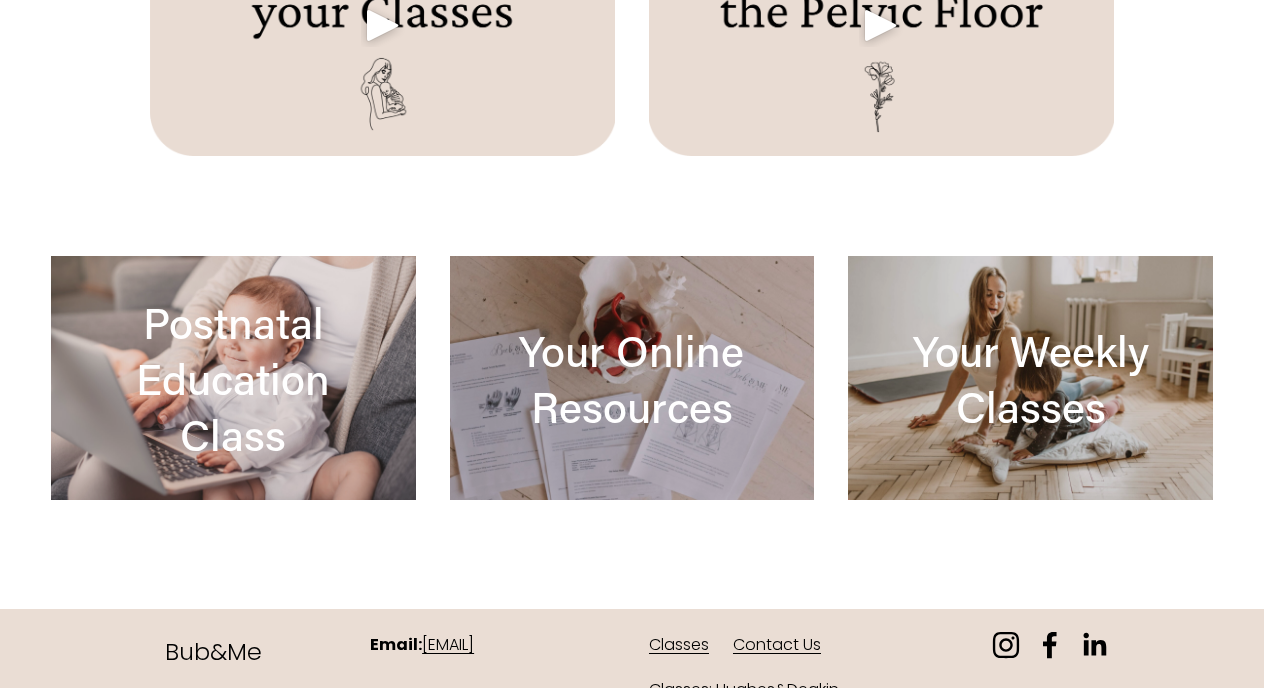 click at bounding box center (233, 377) 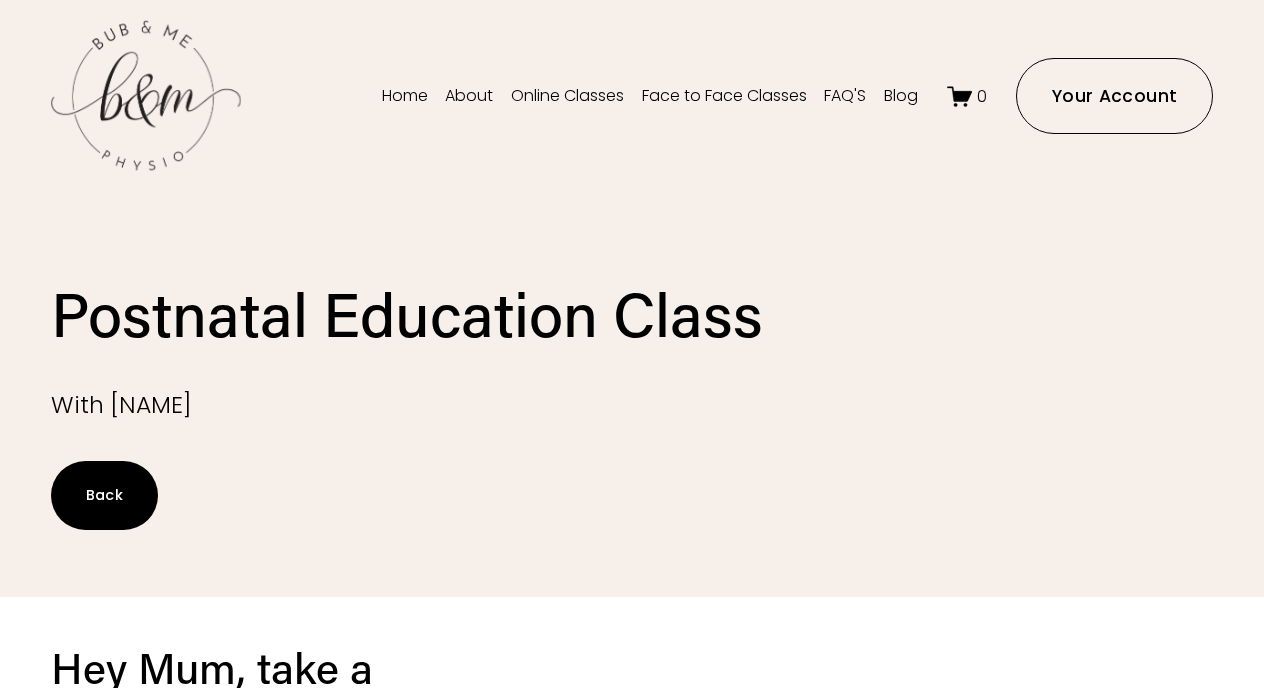 scroll, scrollTop: 0, scrollLeft: 0, axis: both 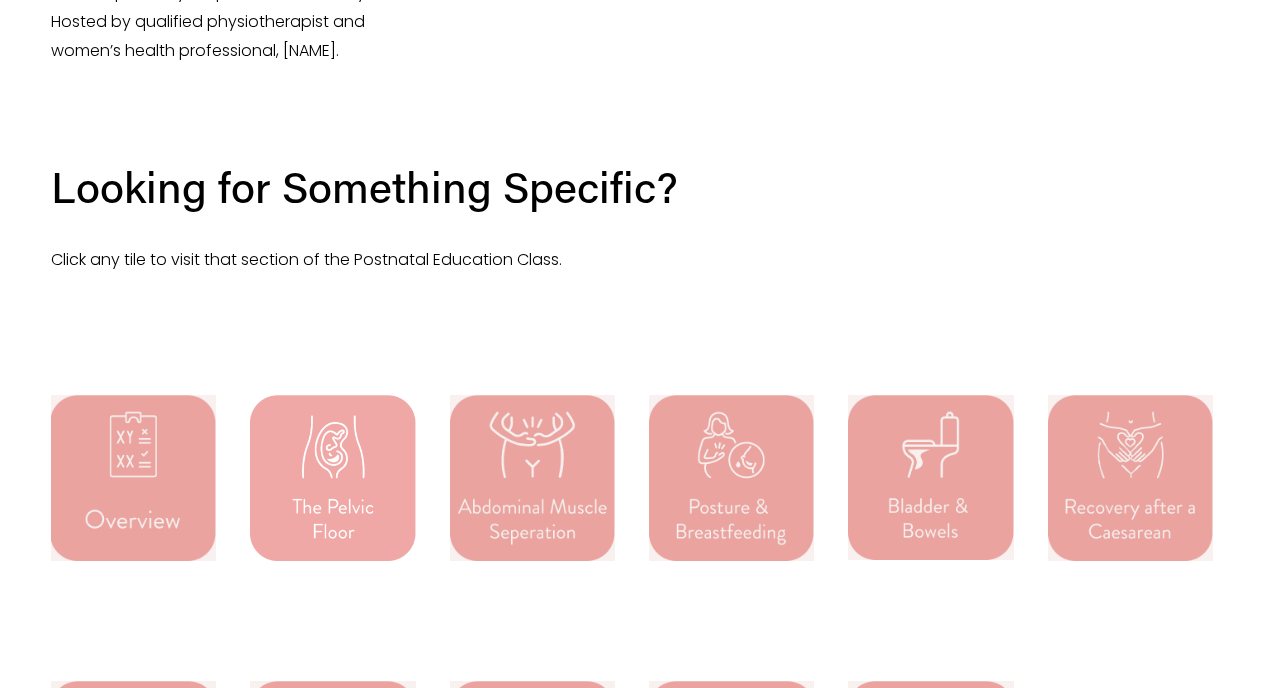 click at bounding box center [532, 477] 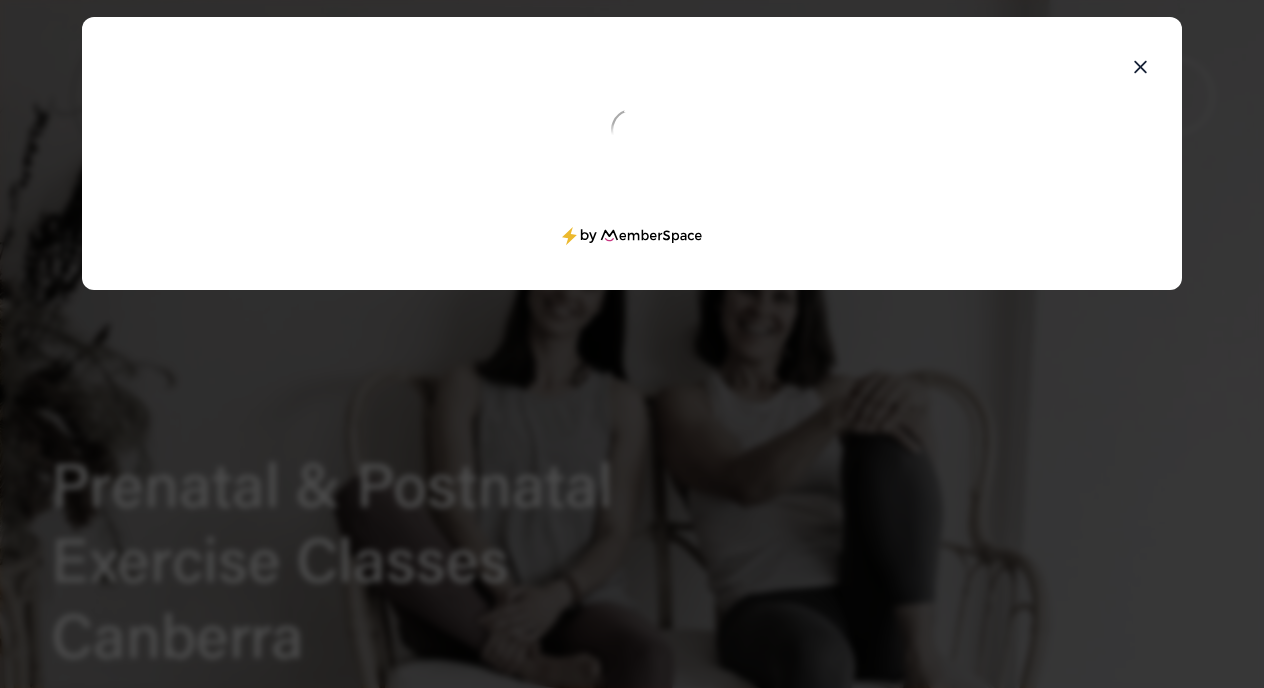 scroll, scrollTop: 0, scrollLeft: 0, axis: both 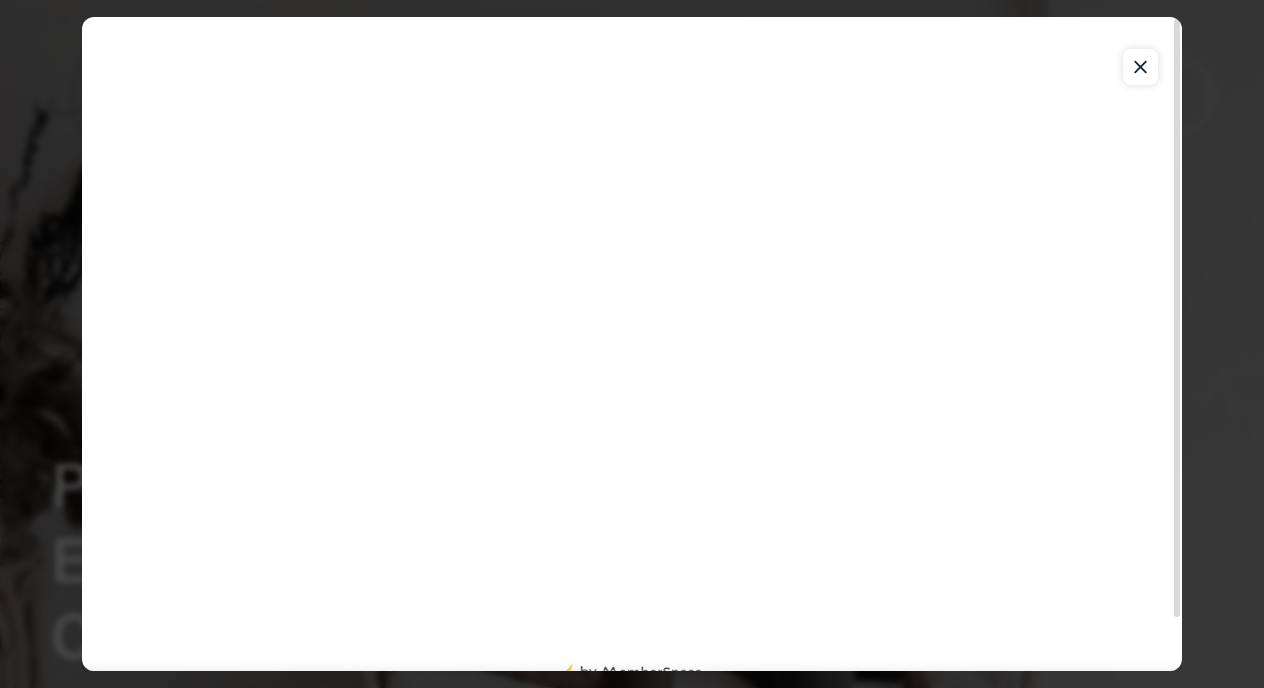 click 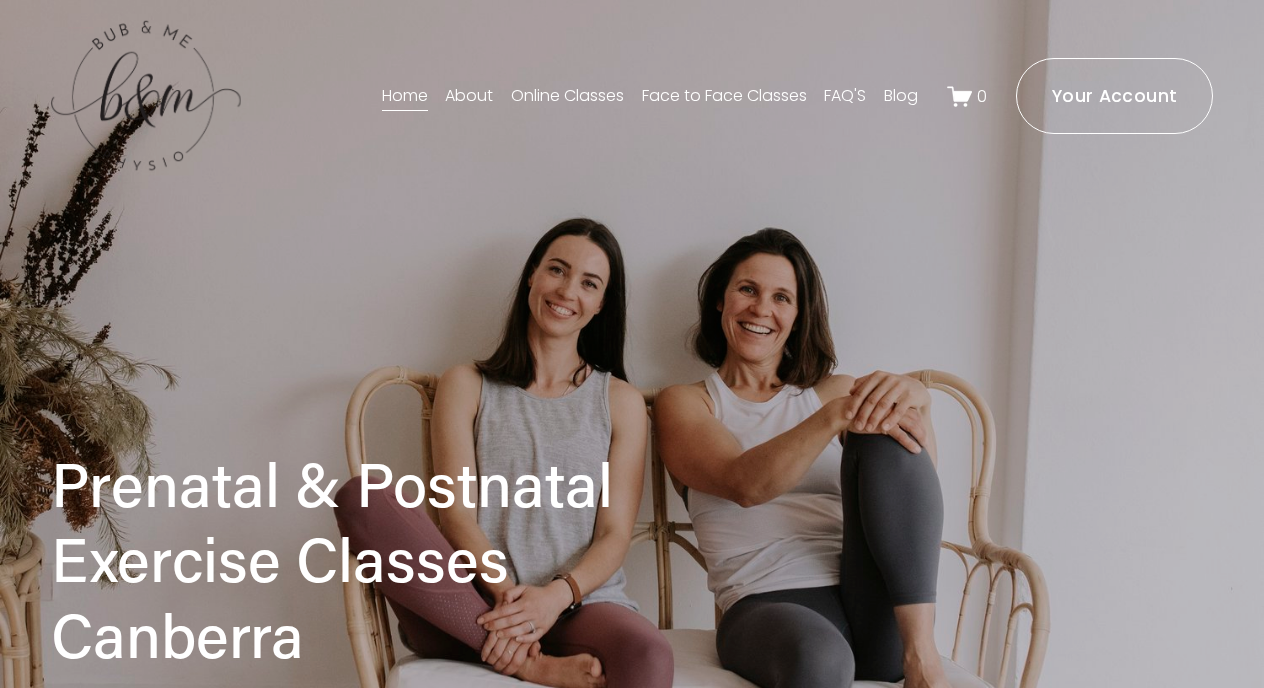 scroll, scrollTop: 0, scrollLeft: 0, axis: both 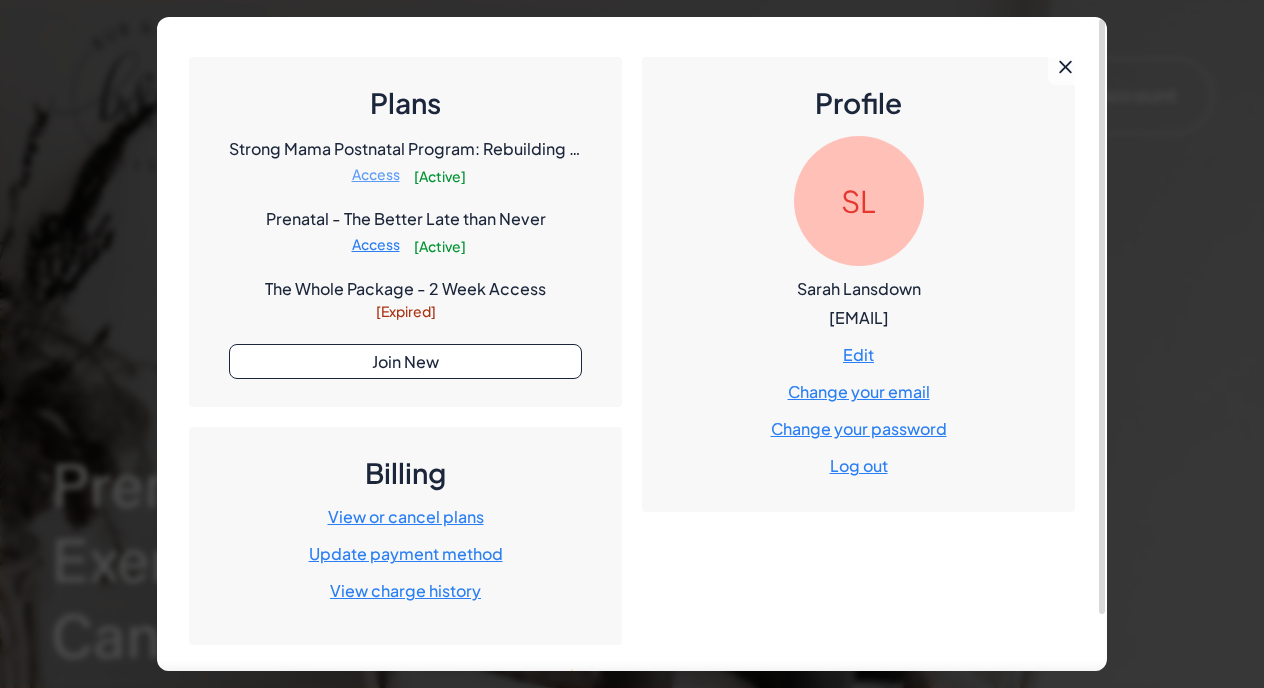 click on "Access" at bounding box center [376, 174] 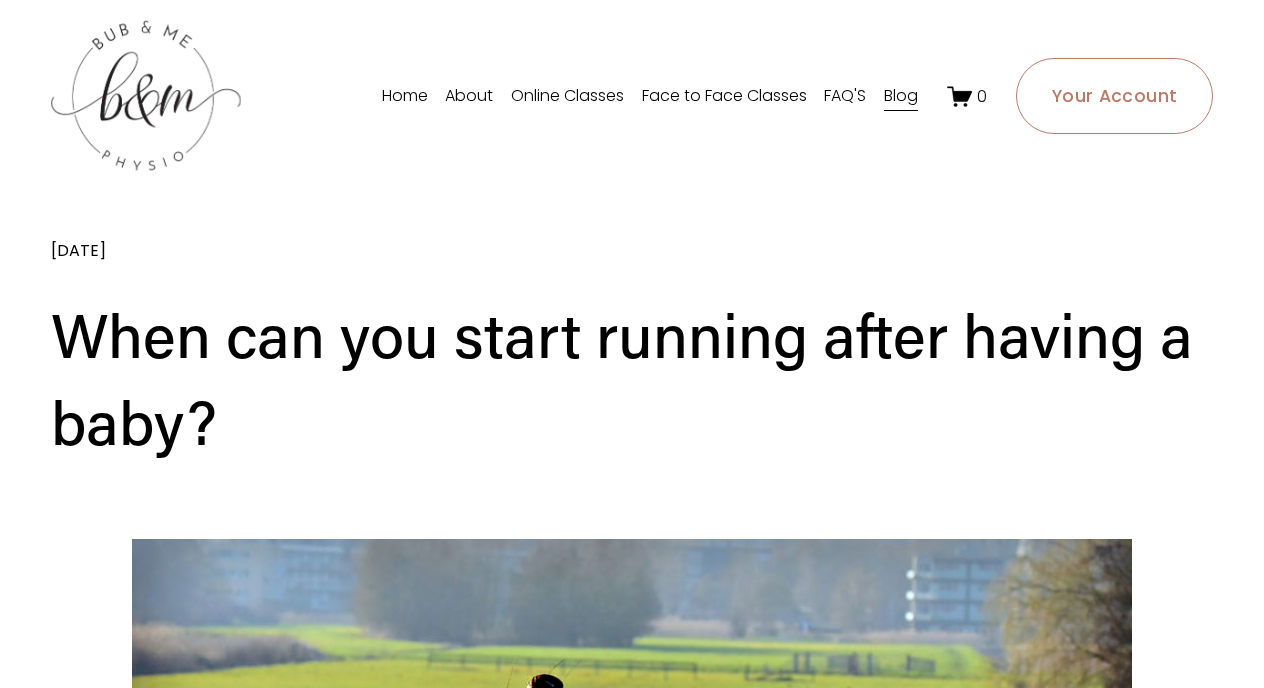 scroll, scrollTop: 1617, scrollLeft: 0, axis: vertical 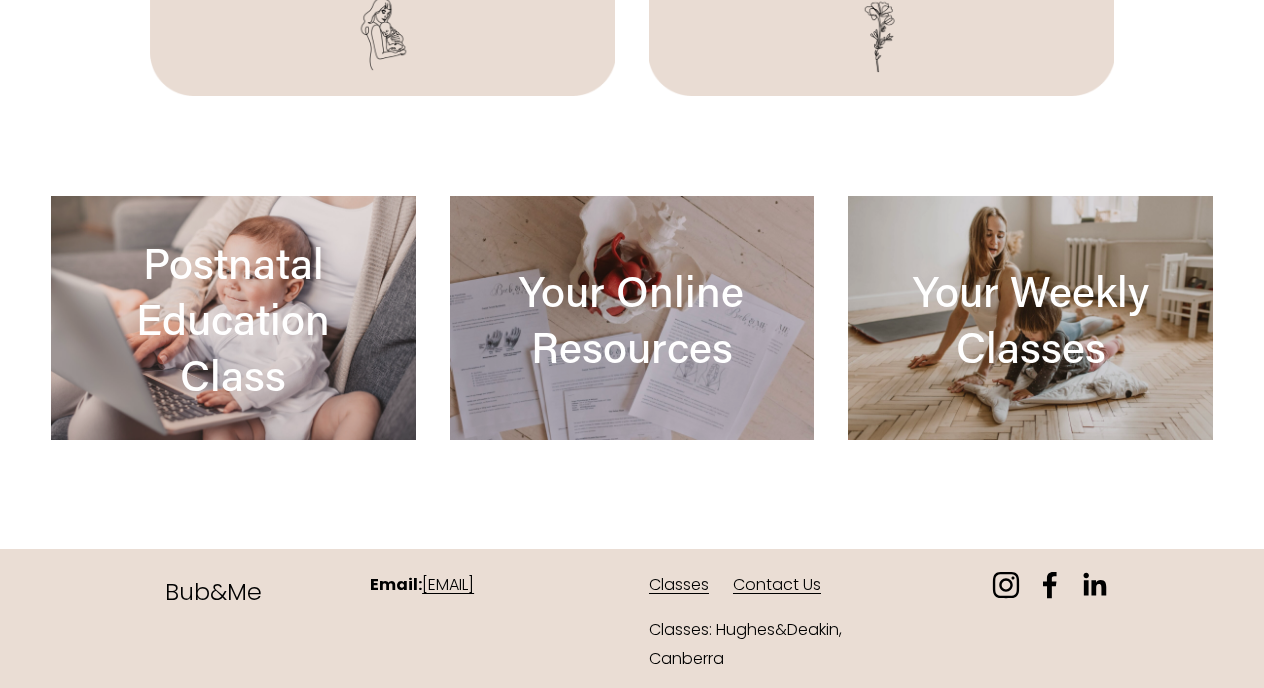 click at bounding box center [233, 317] 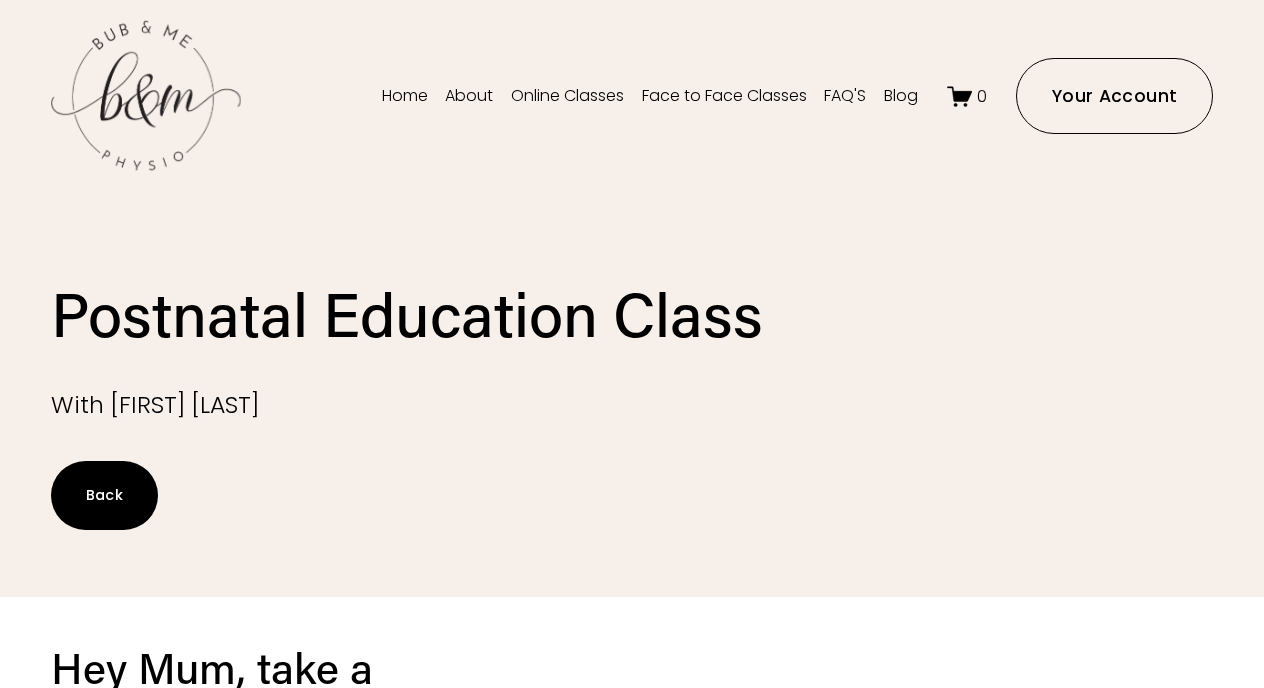 scroll, scrollTop: 0, scrollLeft: 0, axis: both 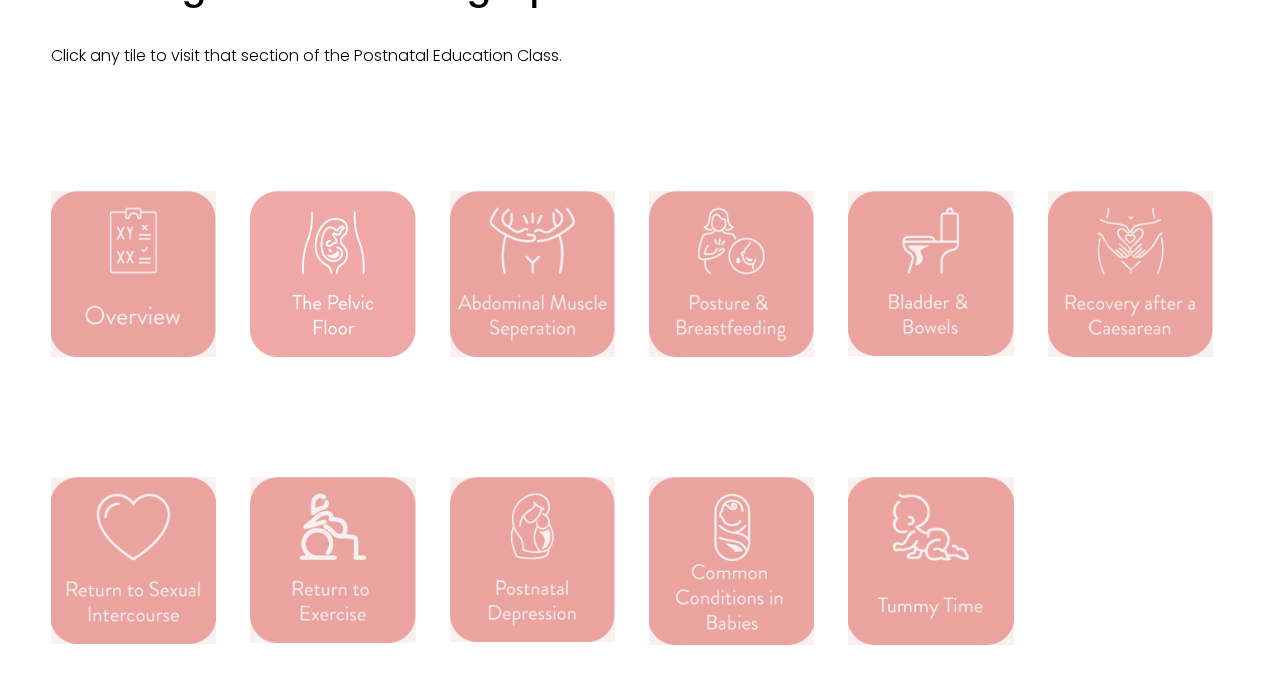 click at bounding box center [731, 273] 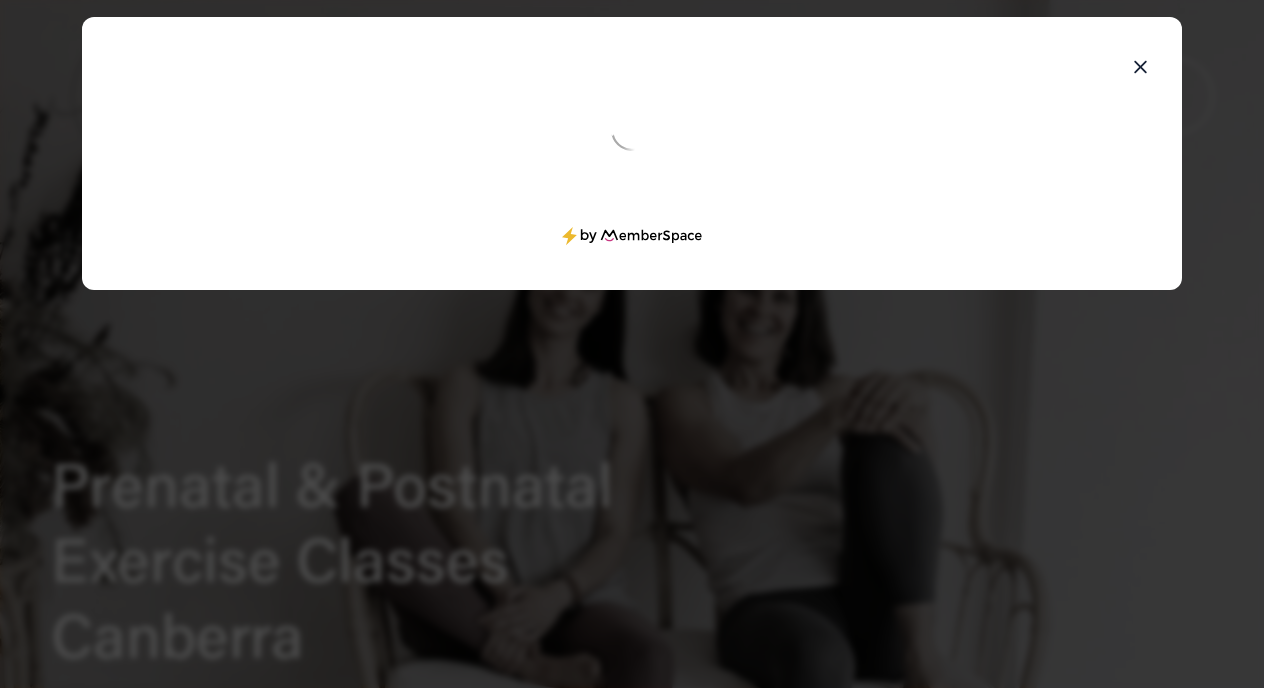 scroll, scrollTop: 0, scrollLeft: 0, axis: both 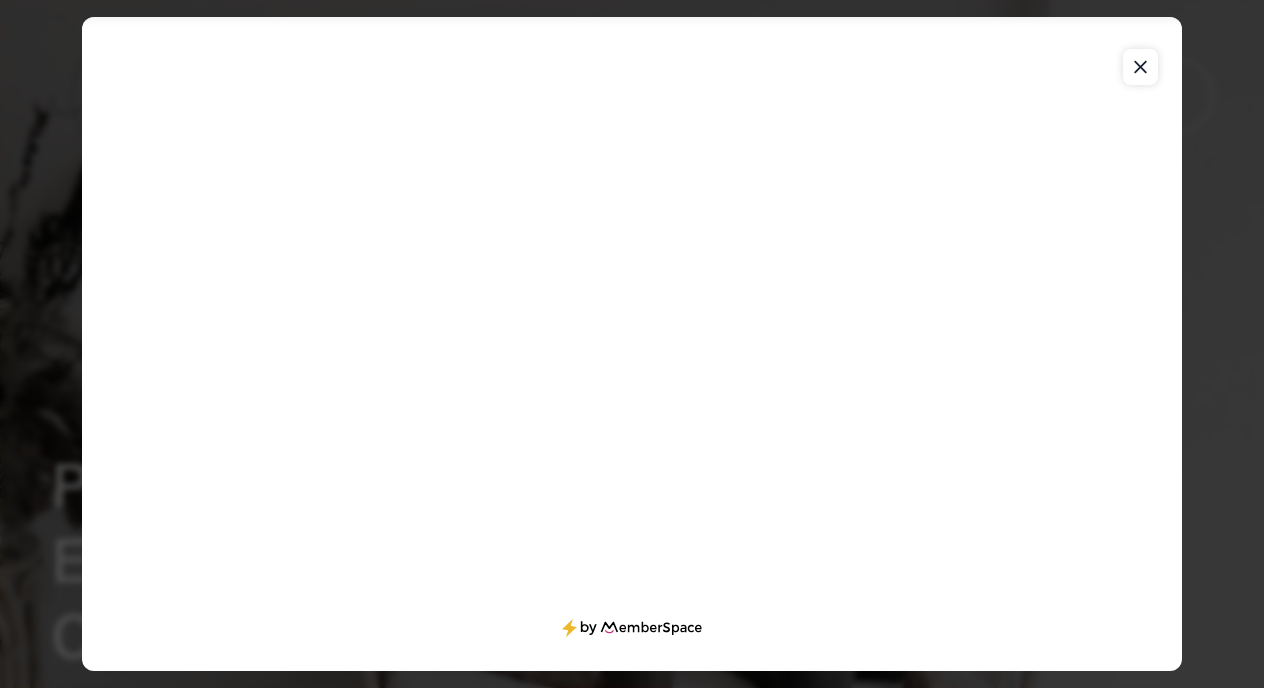 click 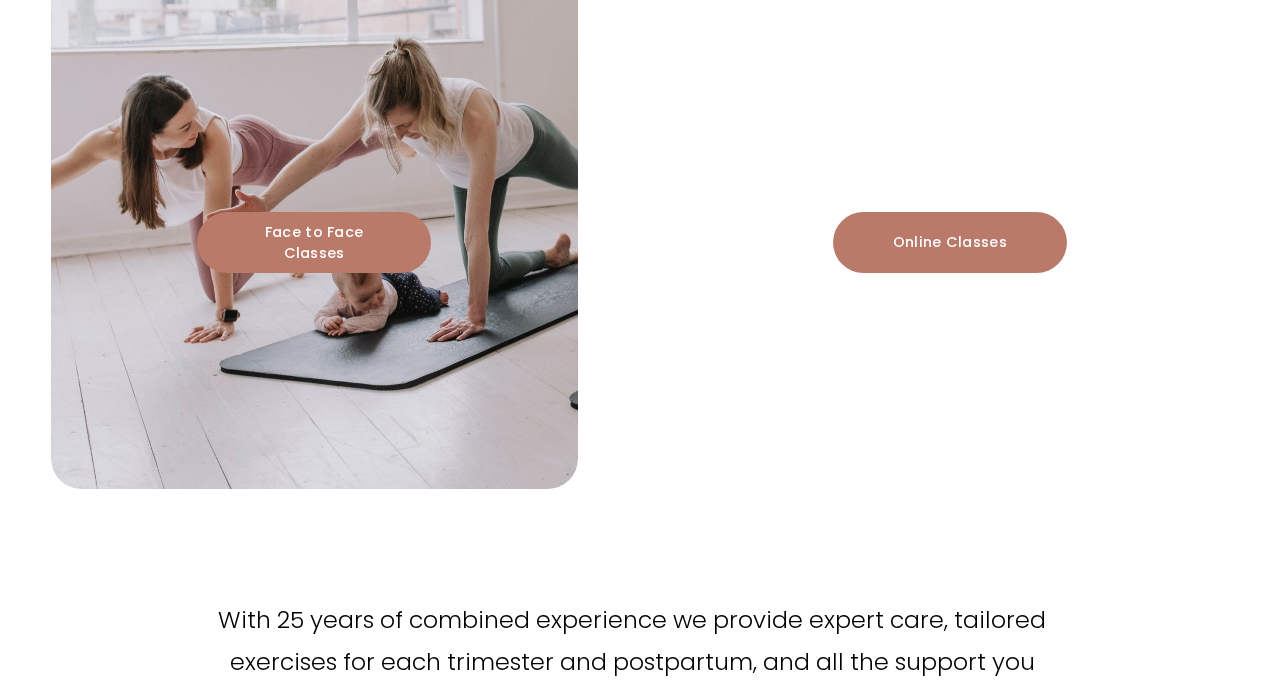 scroll, scrollTop: 1500, scrollLeft: 0, axis: vertical 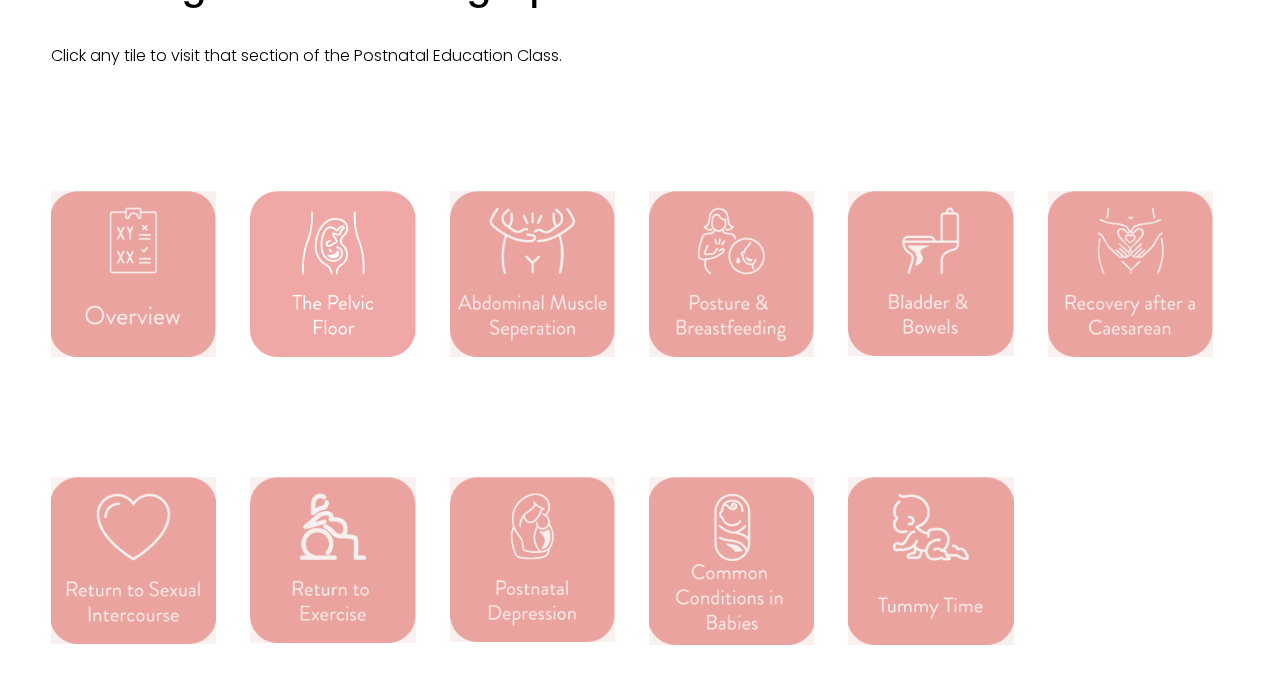 click at bounding box center (930, 561) 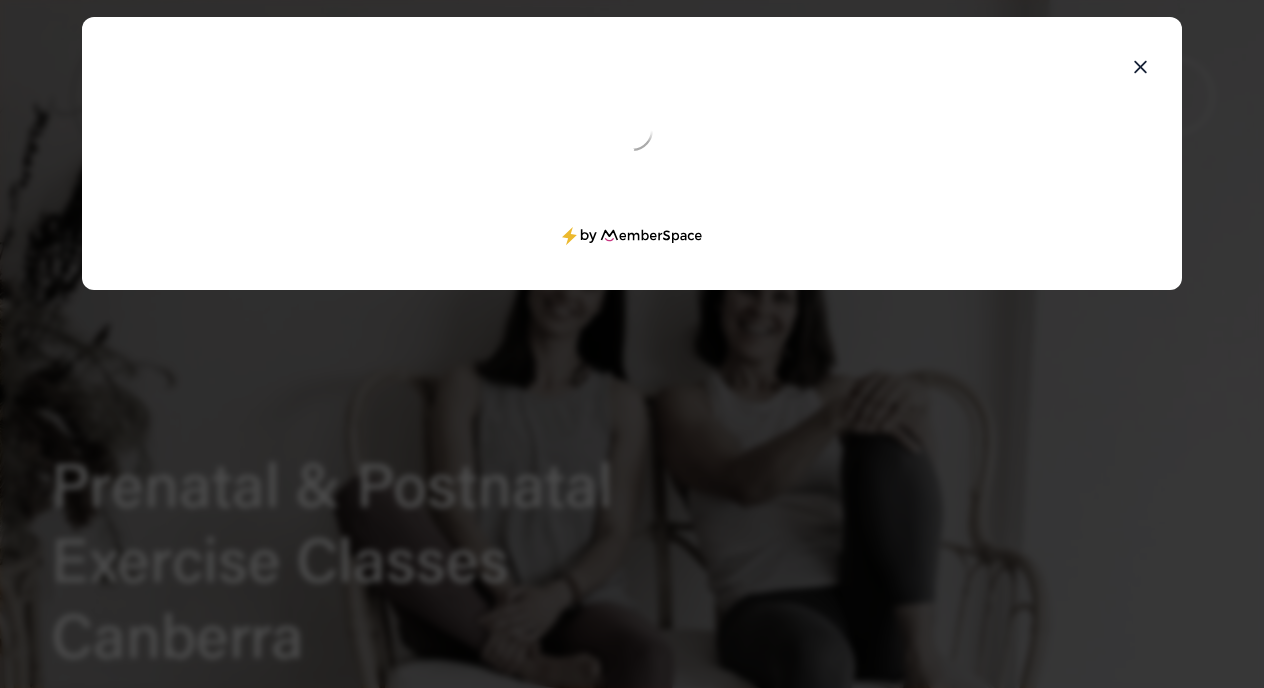 scroll, scrollTop: 0, scrollLeft: 0, axis: both 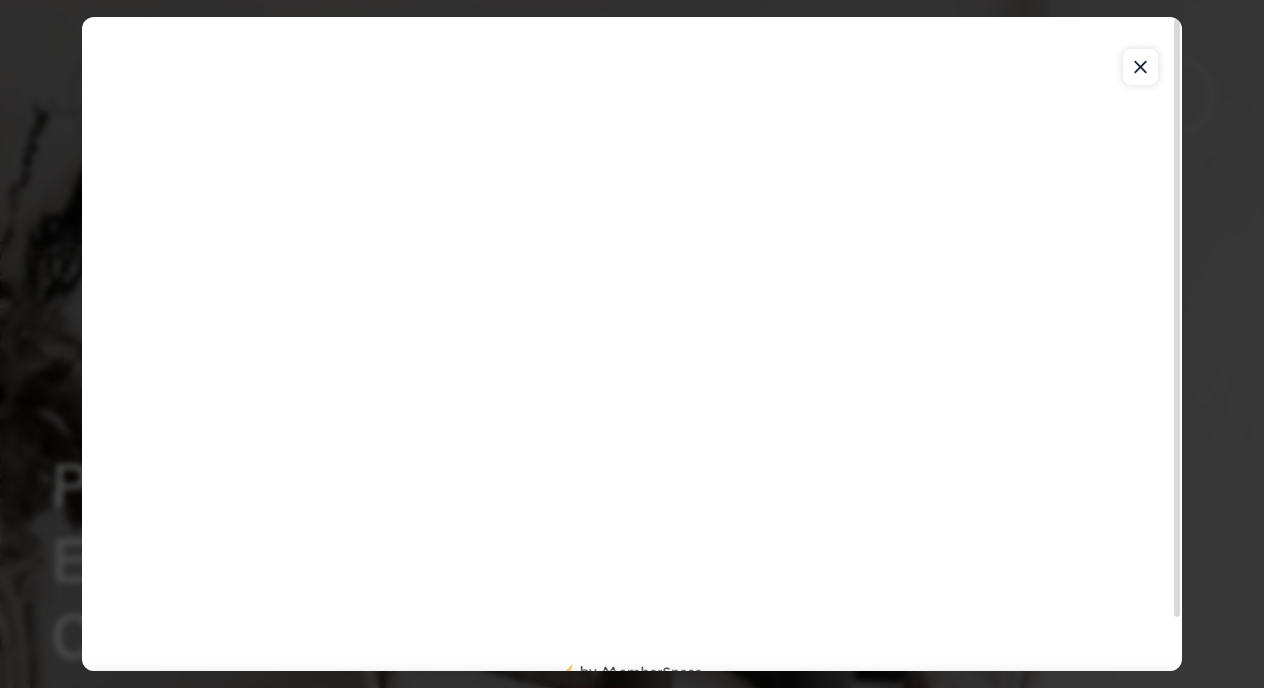click 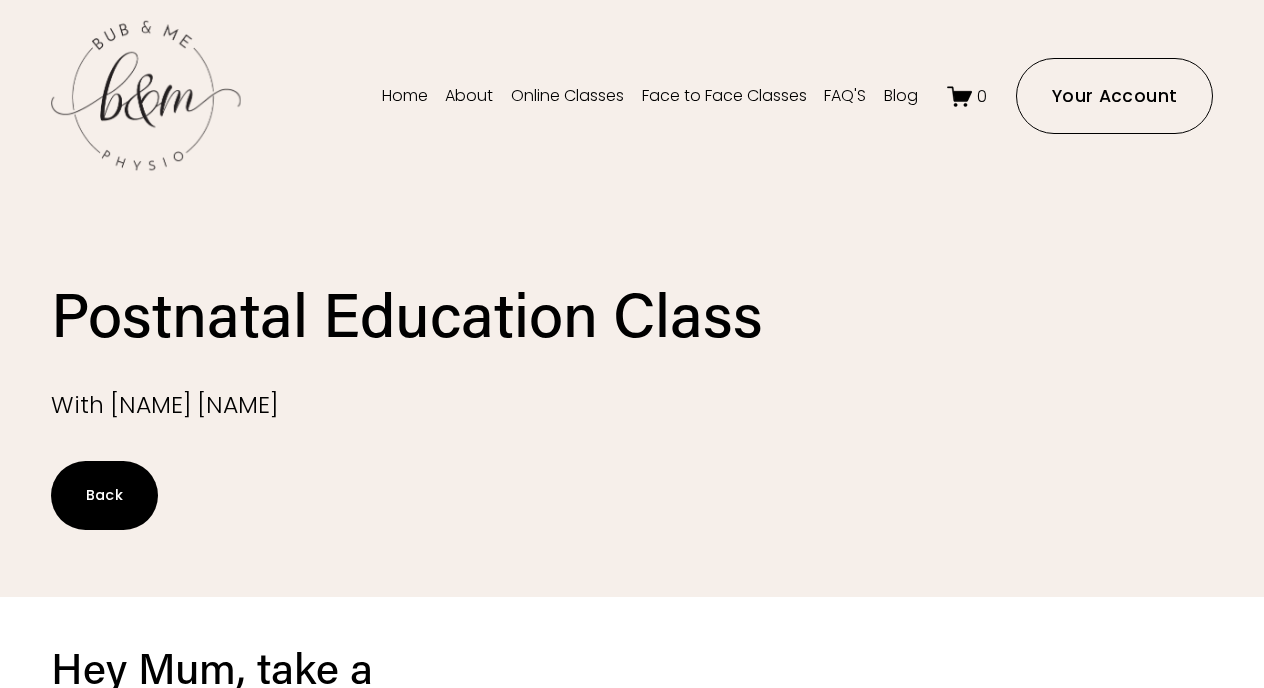 scroll, scrollTop: 1181, scrollLeft: 0, axis: vertical 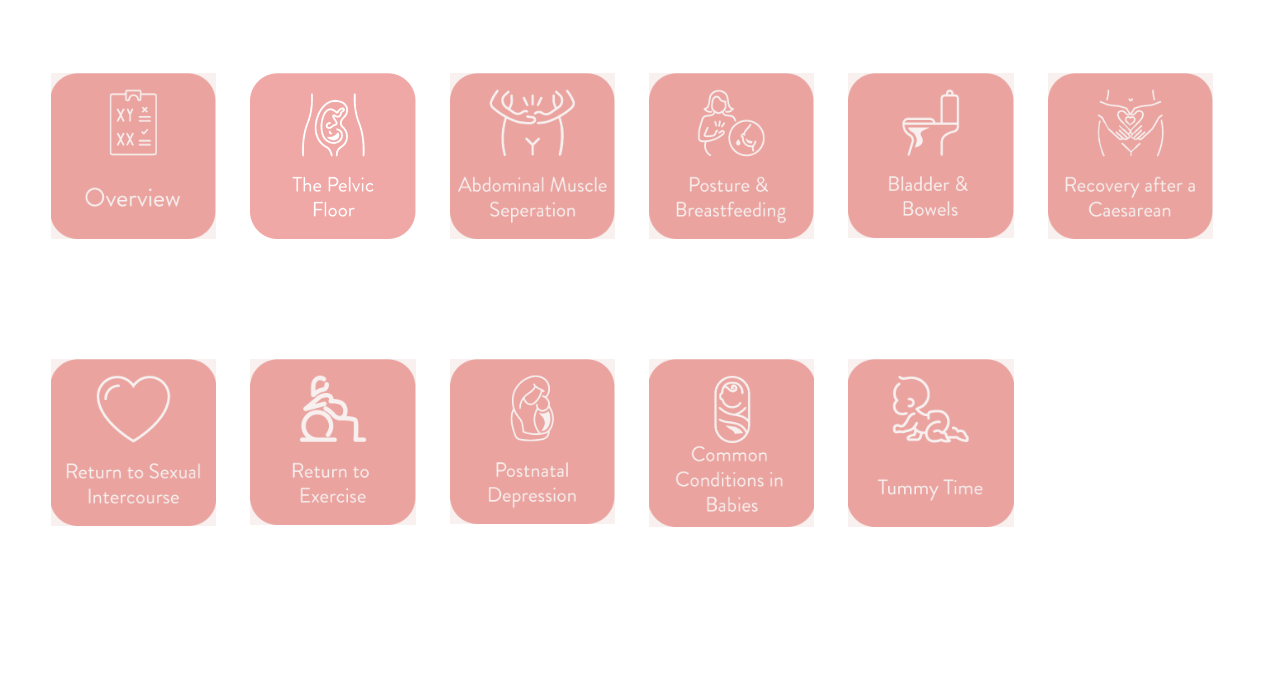 click at bounding box center [332, 441] 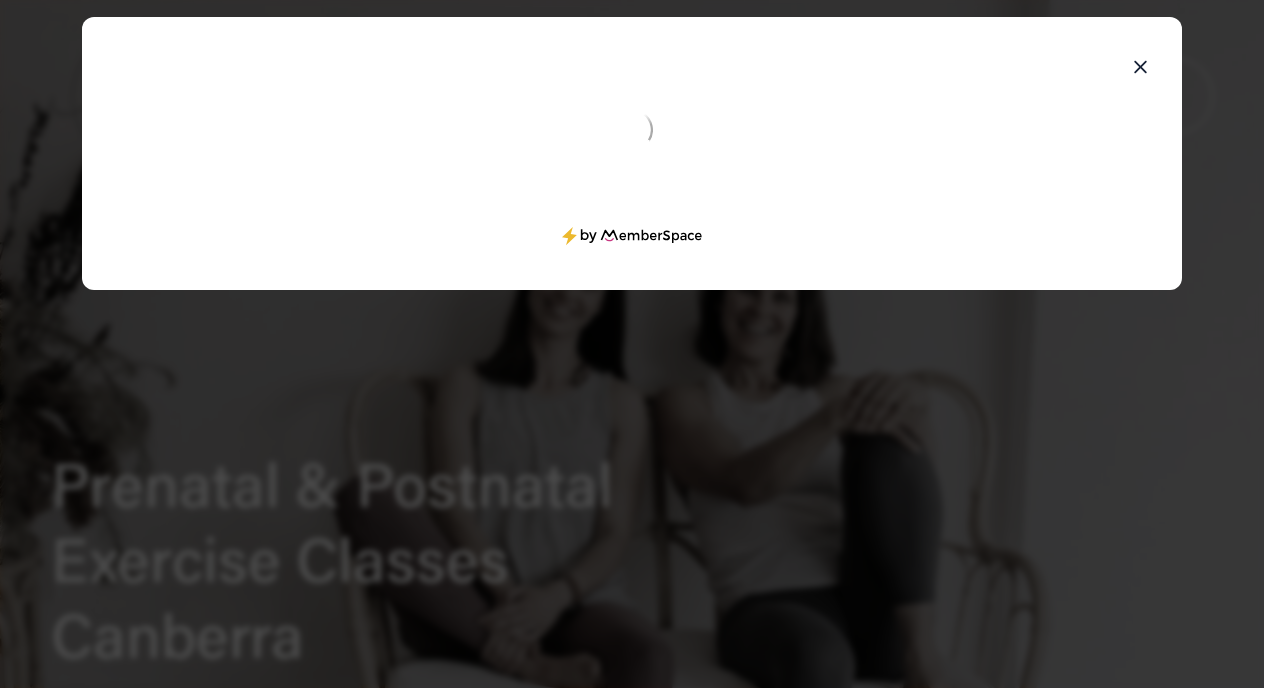 scroll, scrollTop: 0, scrollLeft: 0, axis: both 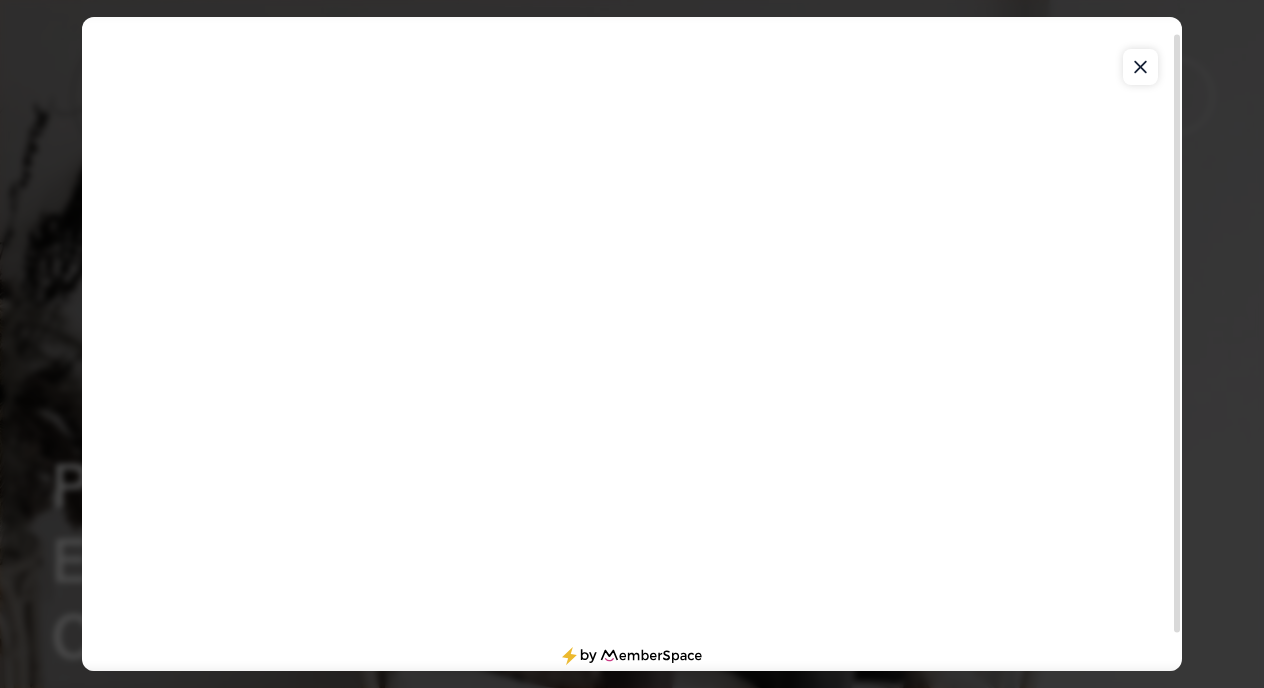 click at bounding box center [1140, 67] 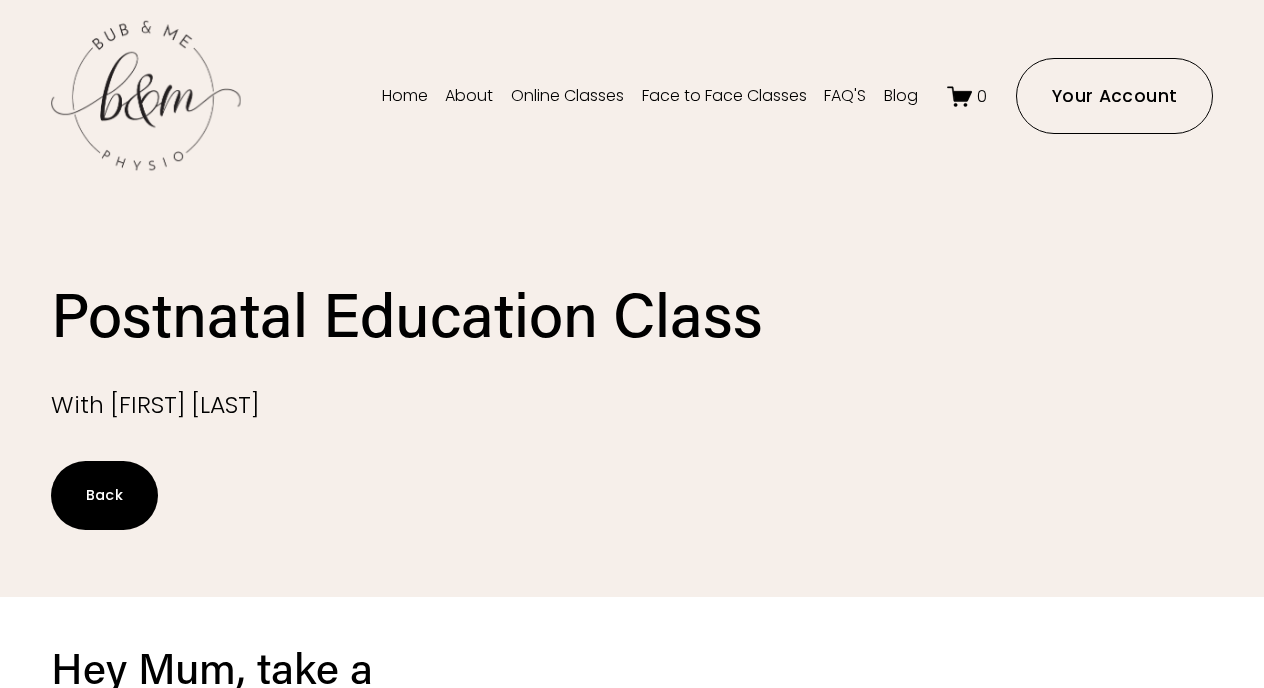 scroll, scrollTop: 1299, scrollLeft: 0, axis: vertical 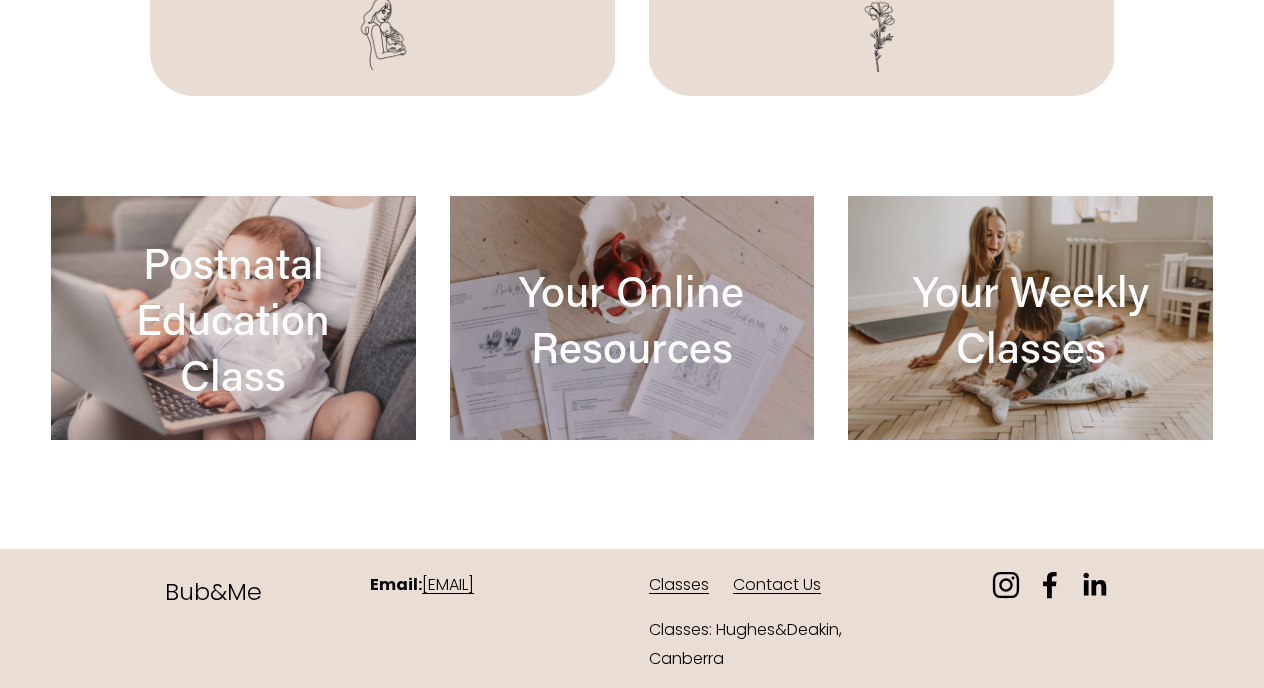 click at bounding box center [632, 317] 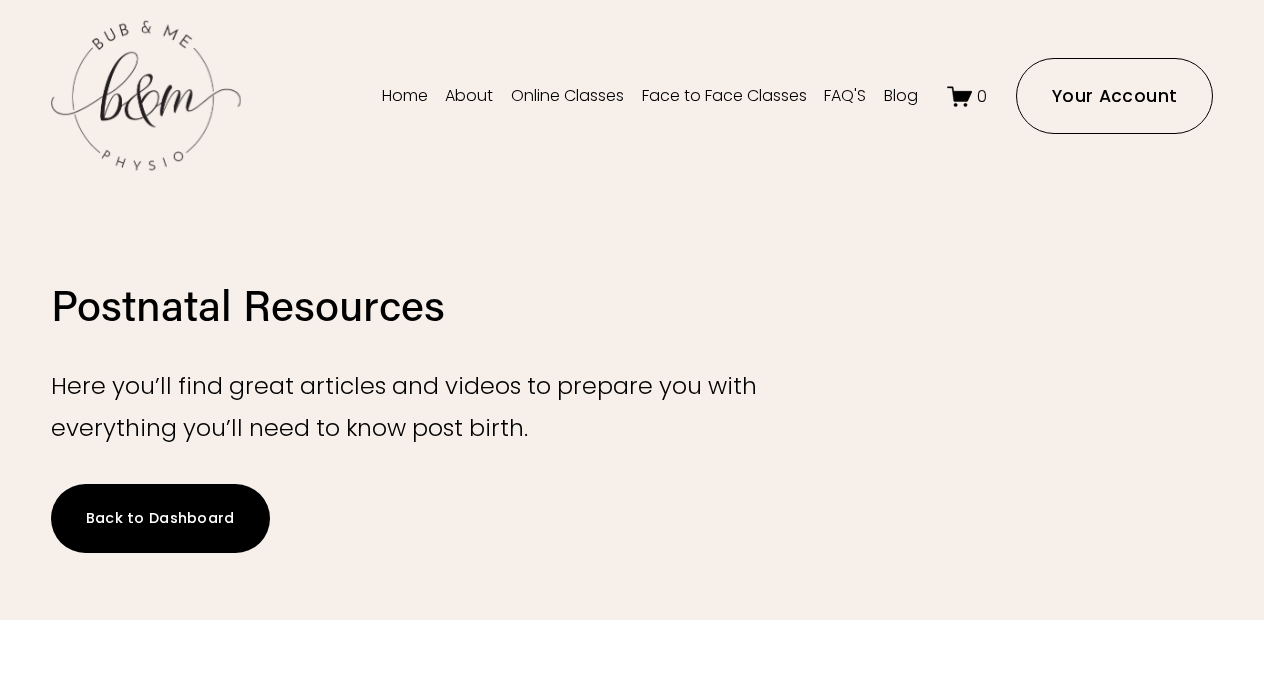 scroll, scrollTop: 0, scrollLeft: 0, axis: both 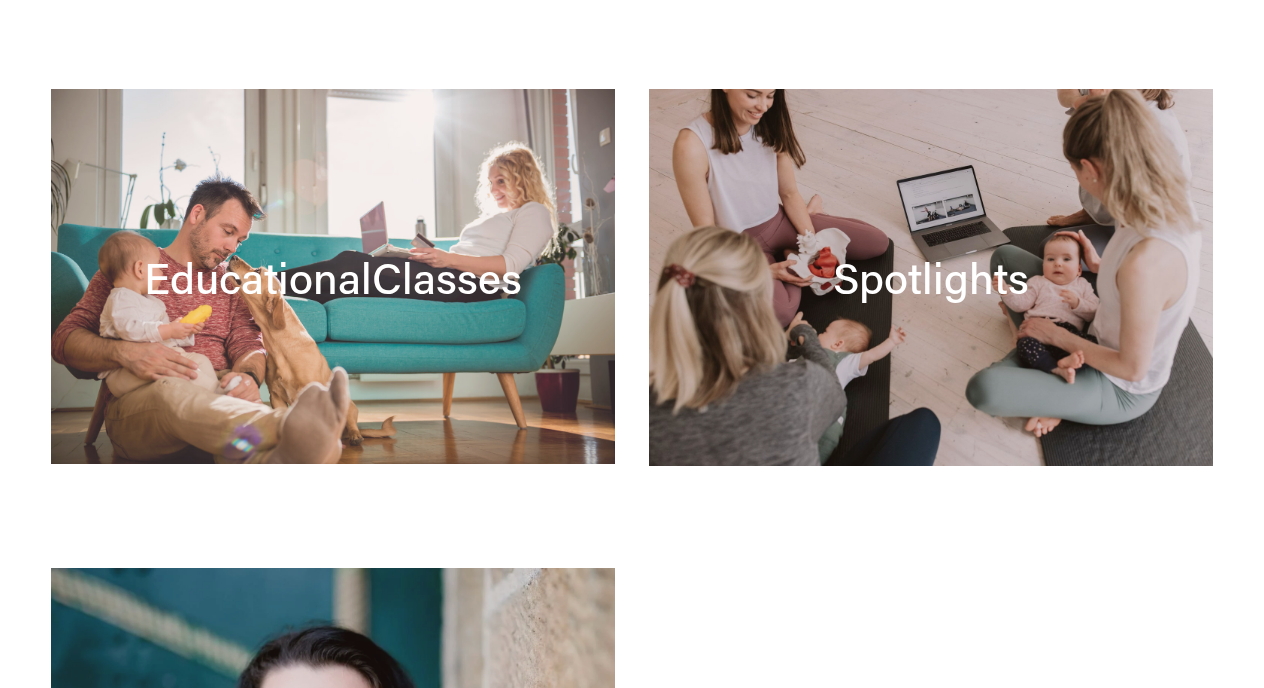 click at bounding box center (931, 277) 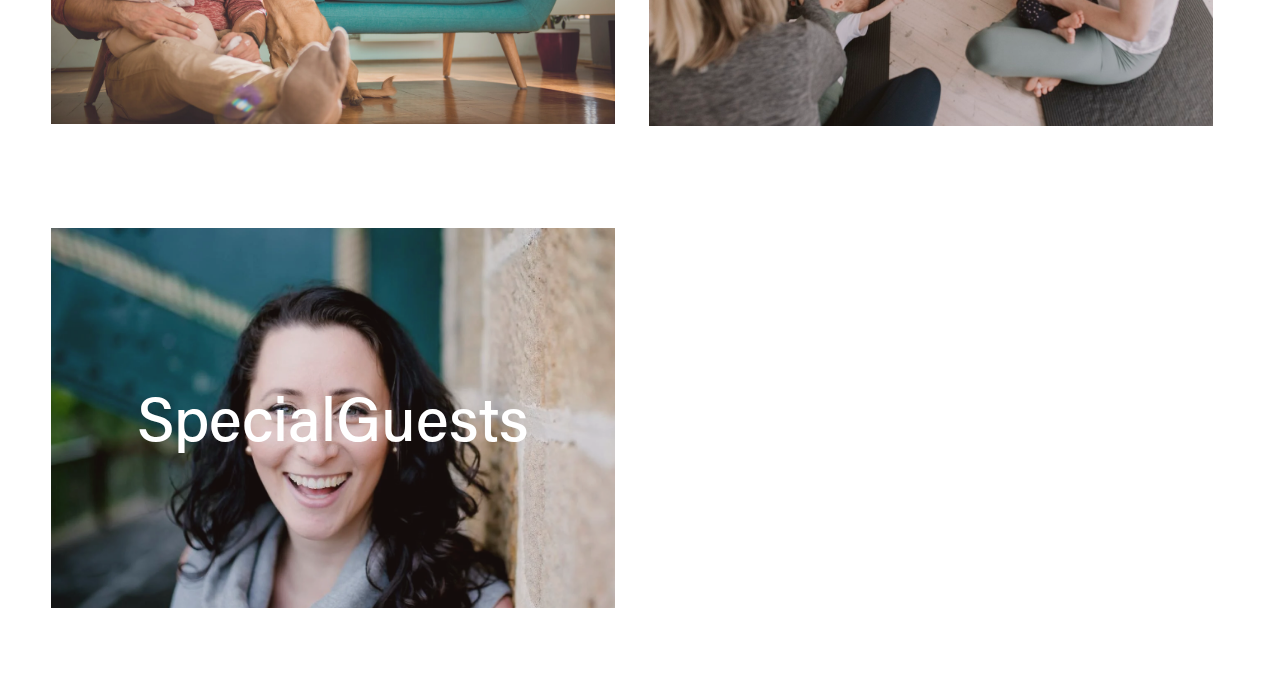 scroll, scrollTop: 2034, scrollLeft: 0, axis: vertical 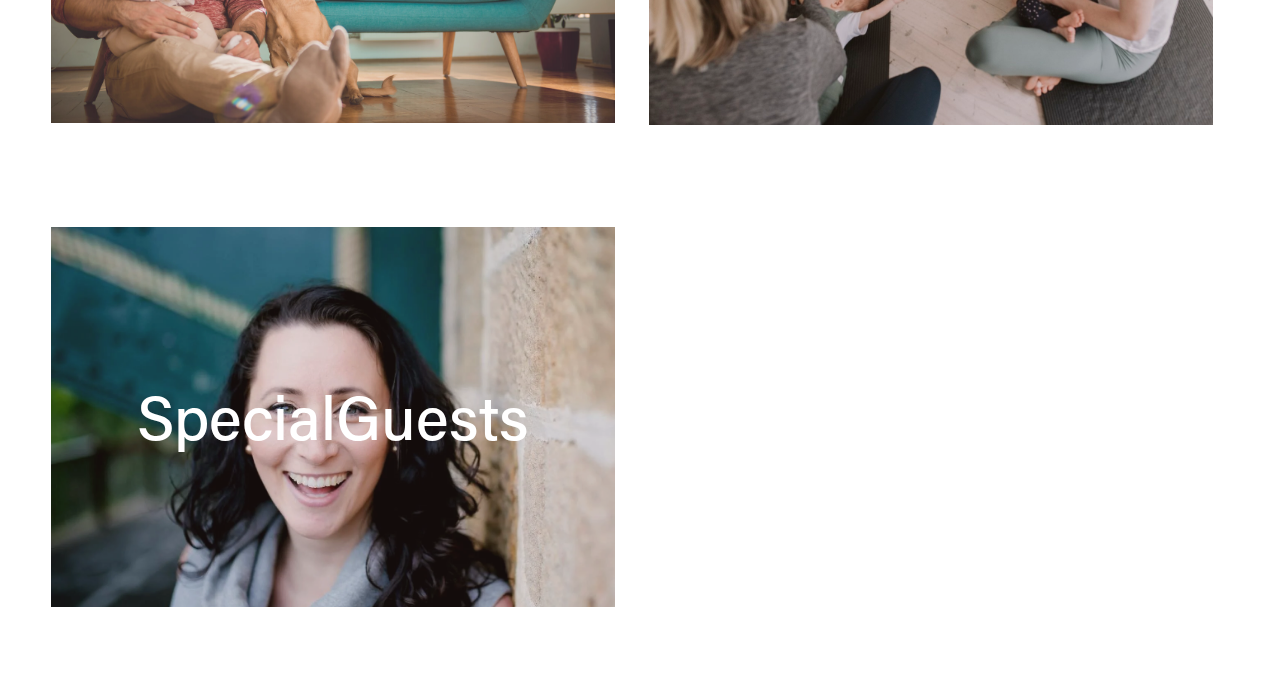 click at bounding box center [333, 417] 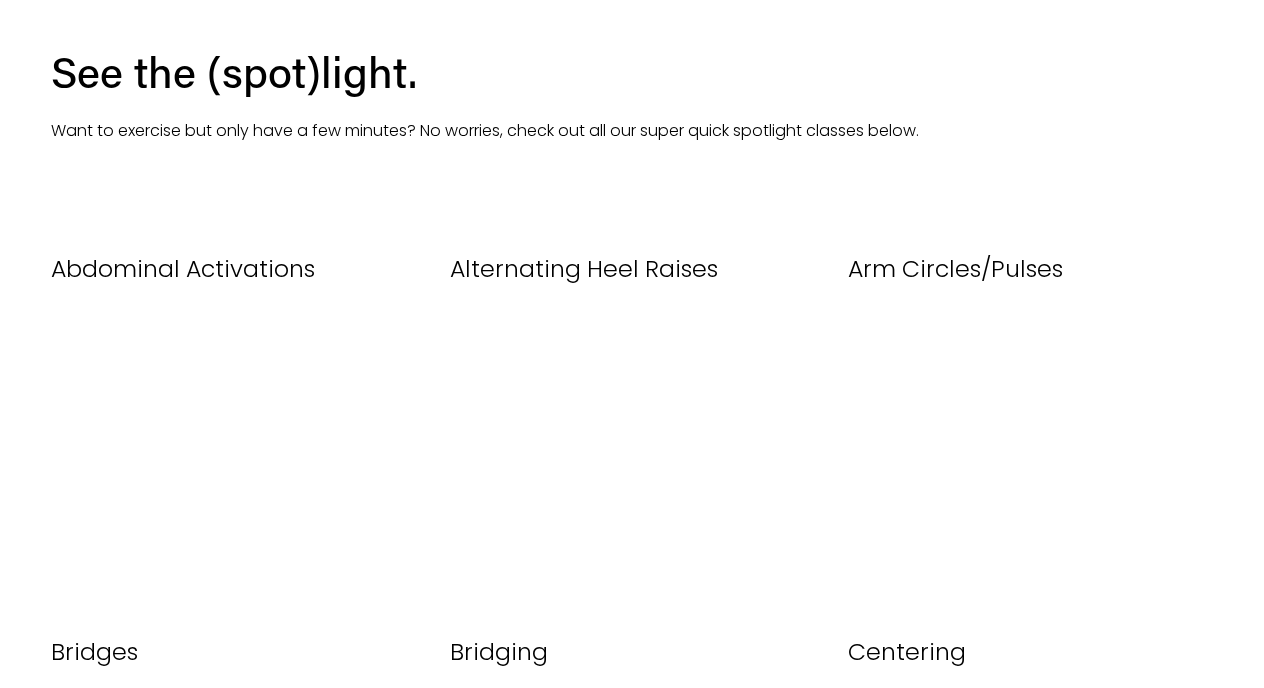 scroll, scrollTop: 614, scrollLeft: 0, axis: vertical 